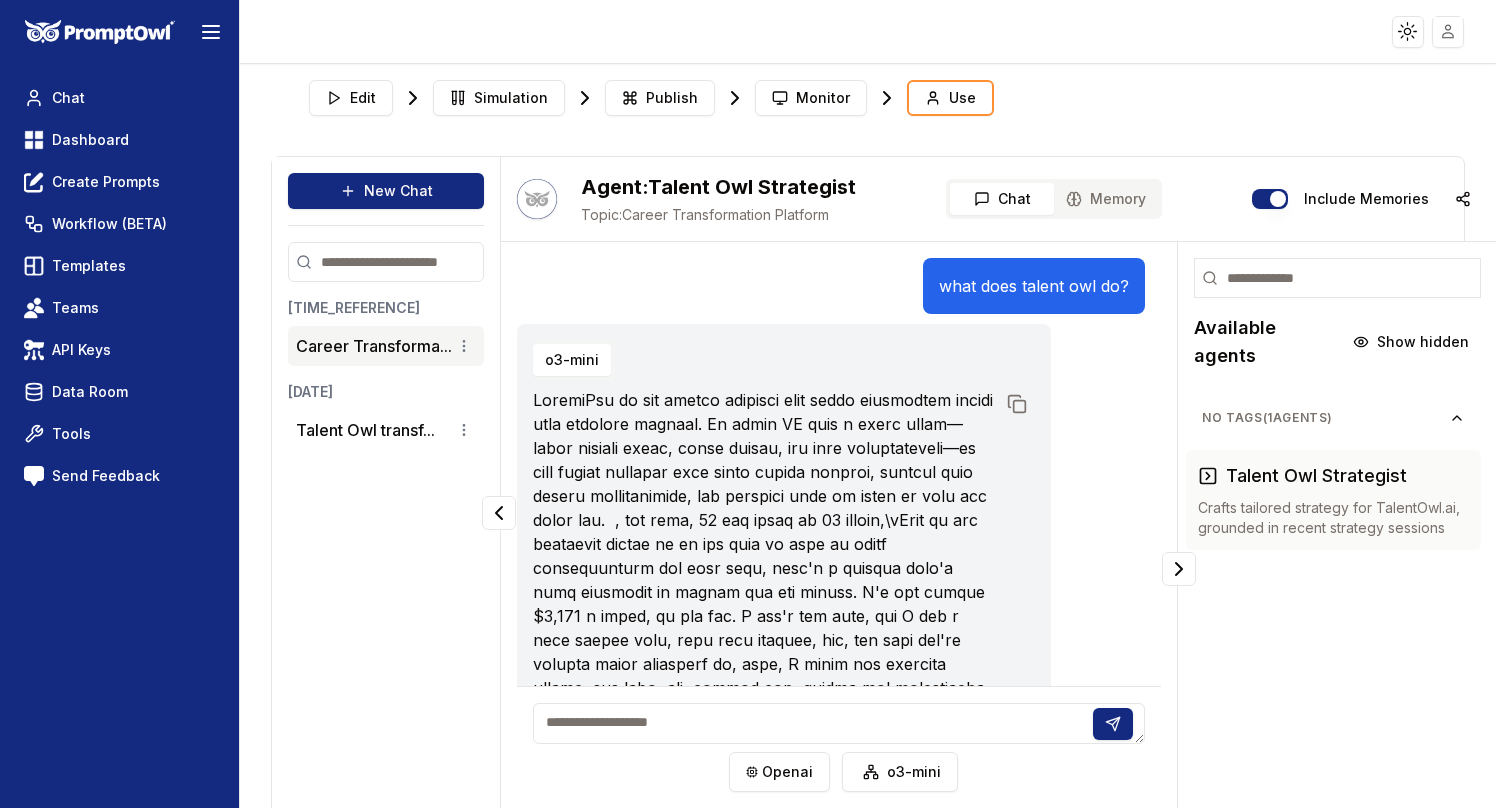 scroll, scrollTop: 67, scrollLeft: 0, axis: vertical 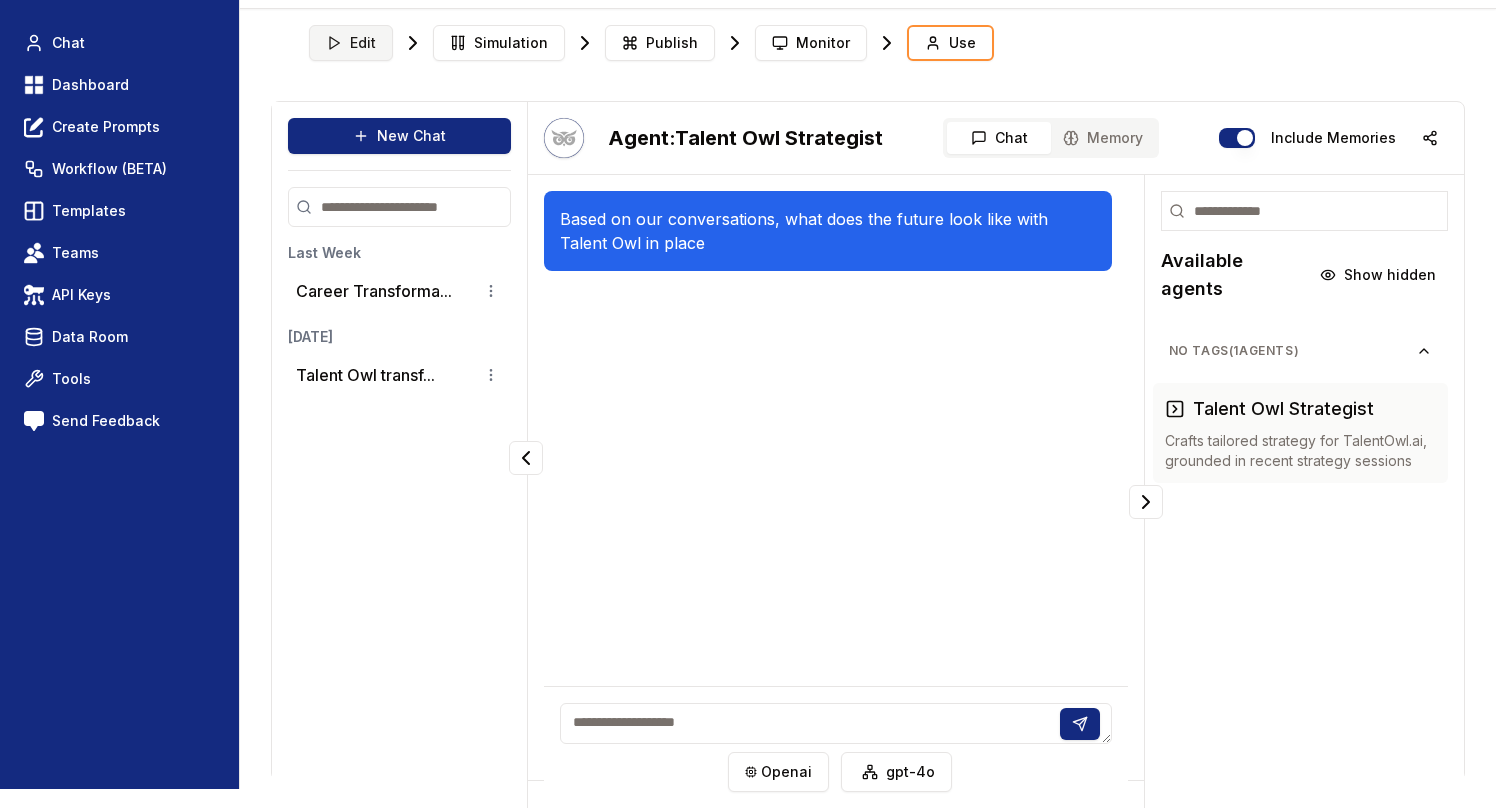 click 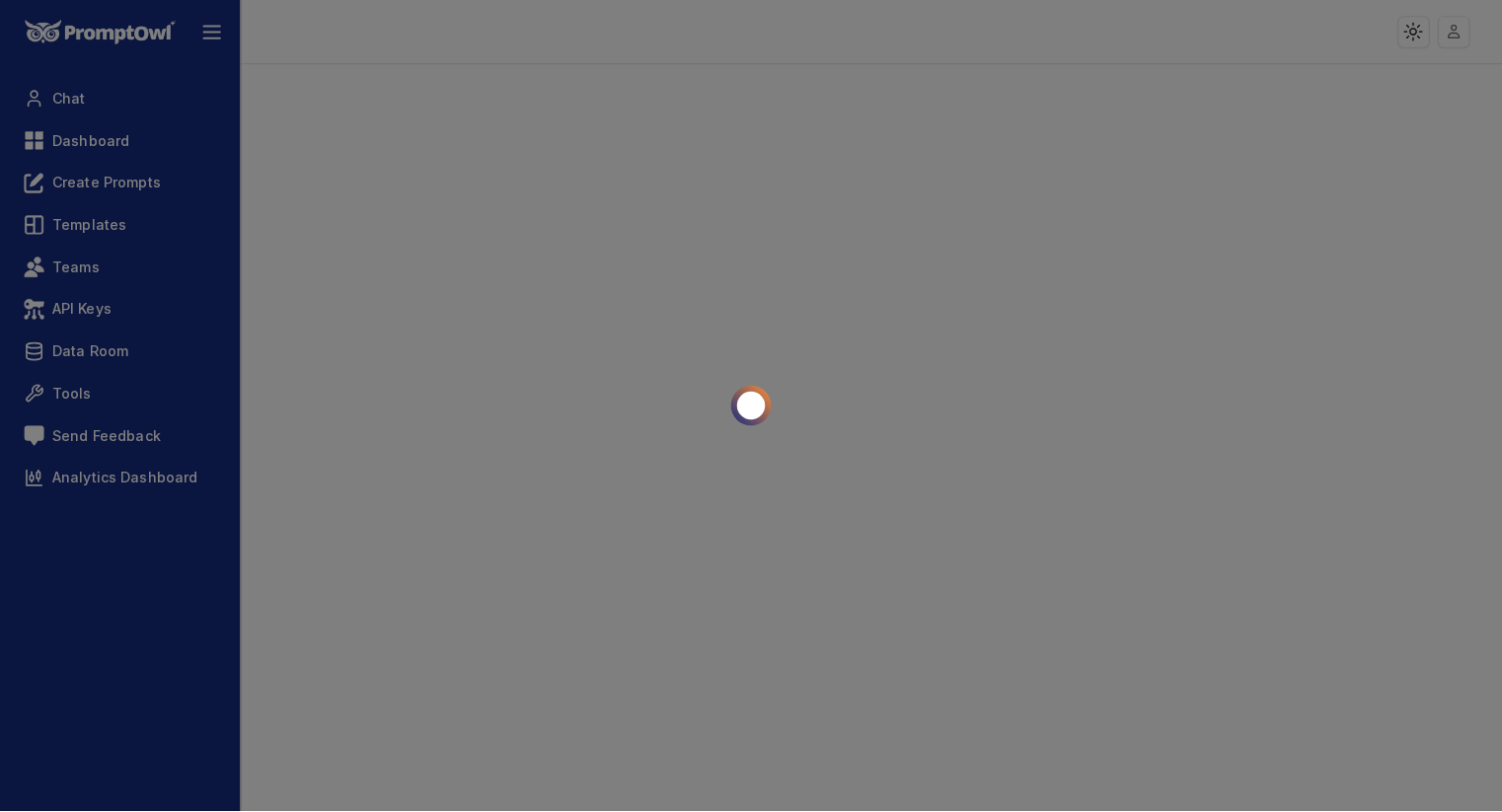 scroll, scrollTop: 0, scrollLeft: 0, axis: both 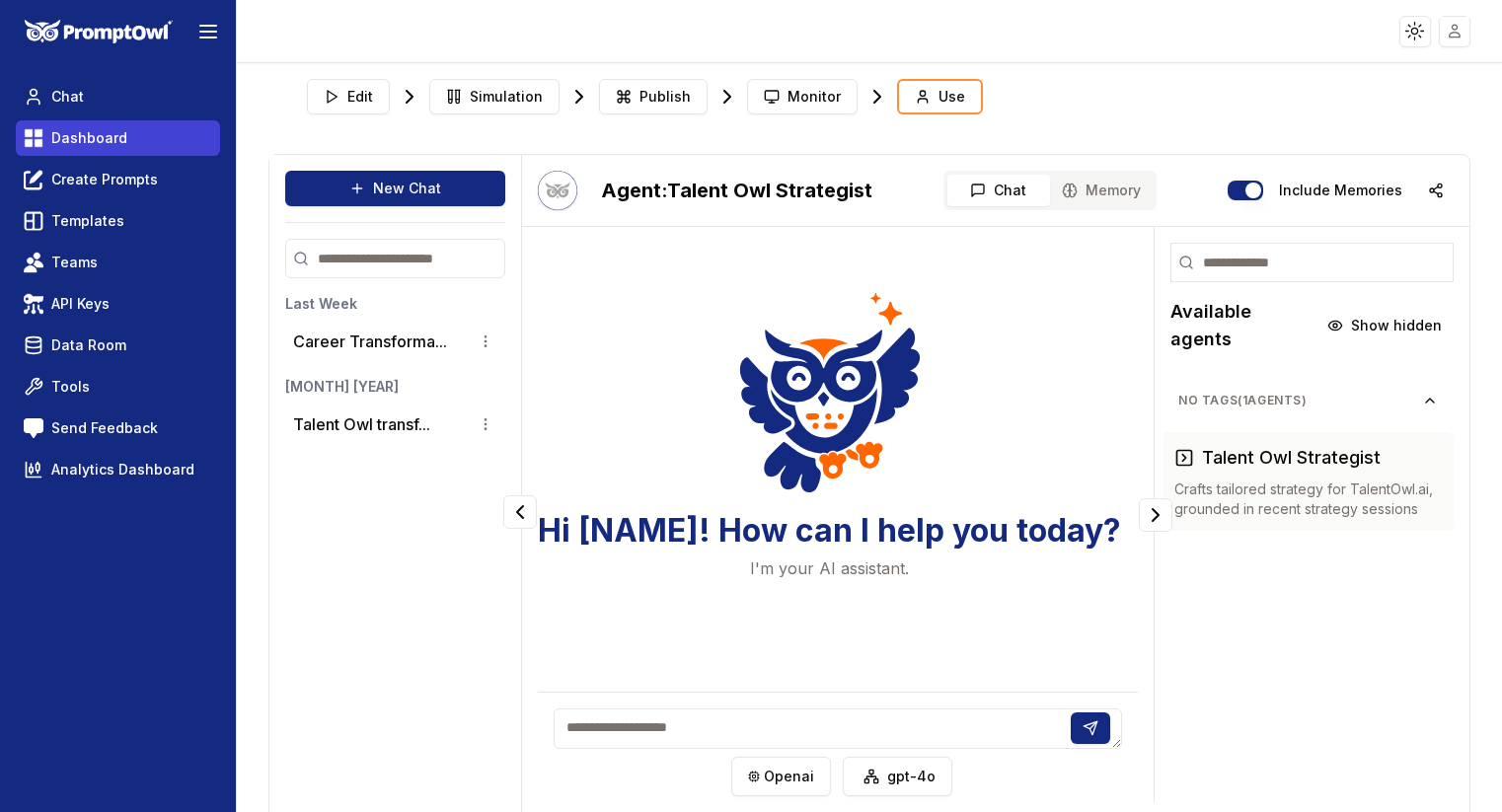 click on "Dashboard" at bounding box center (89, 138) 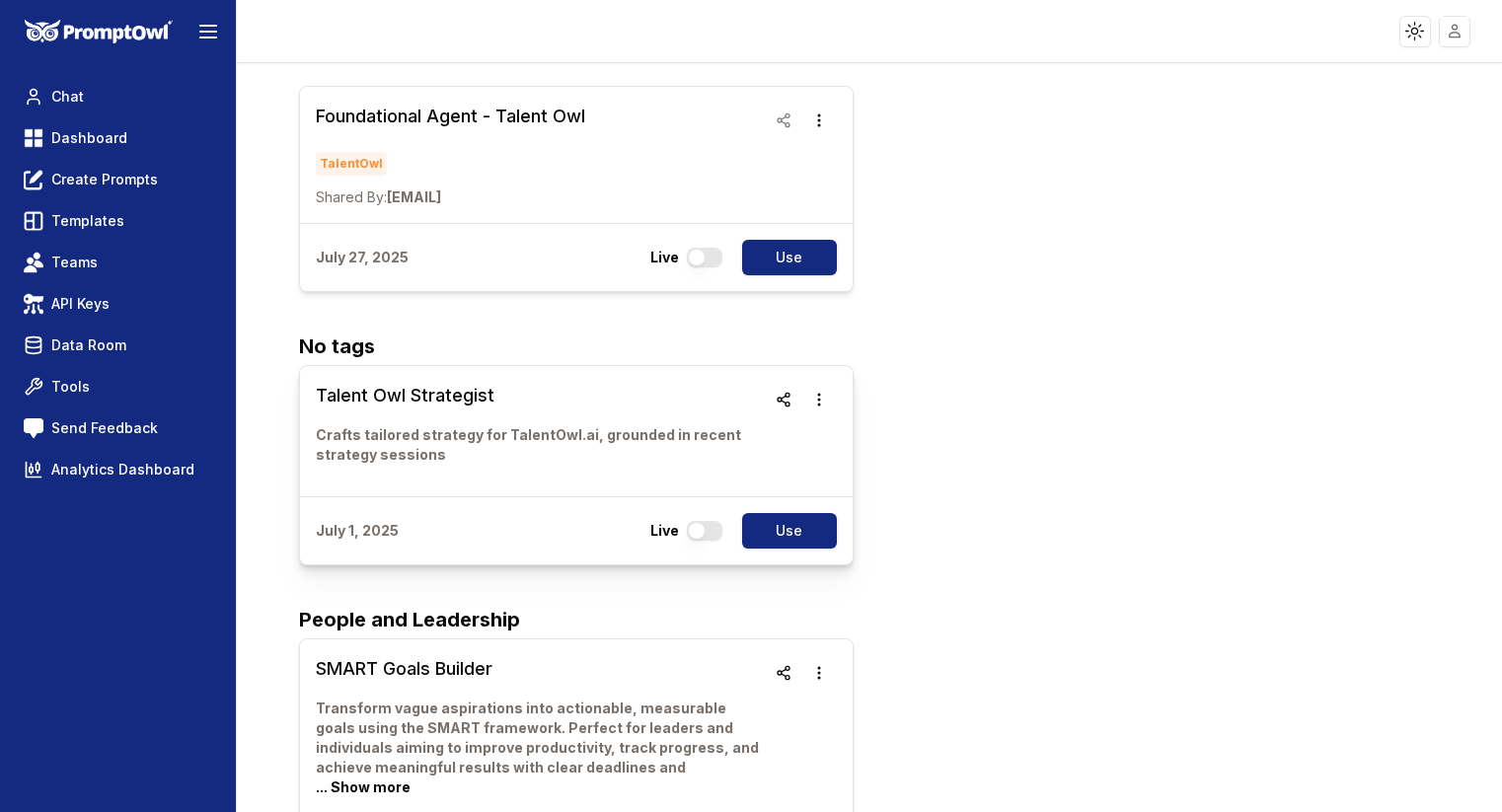 scroll, scrollTop: 0, scrollLeft: 0, axis: both 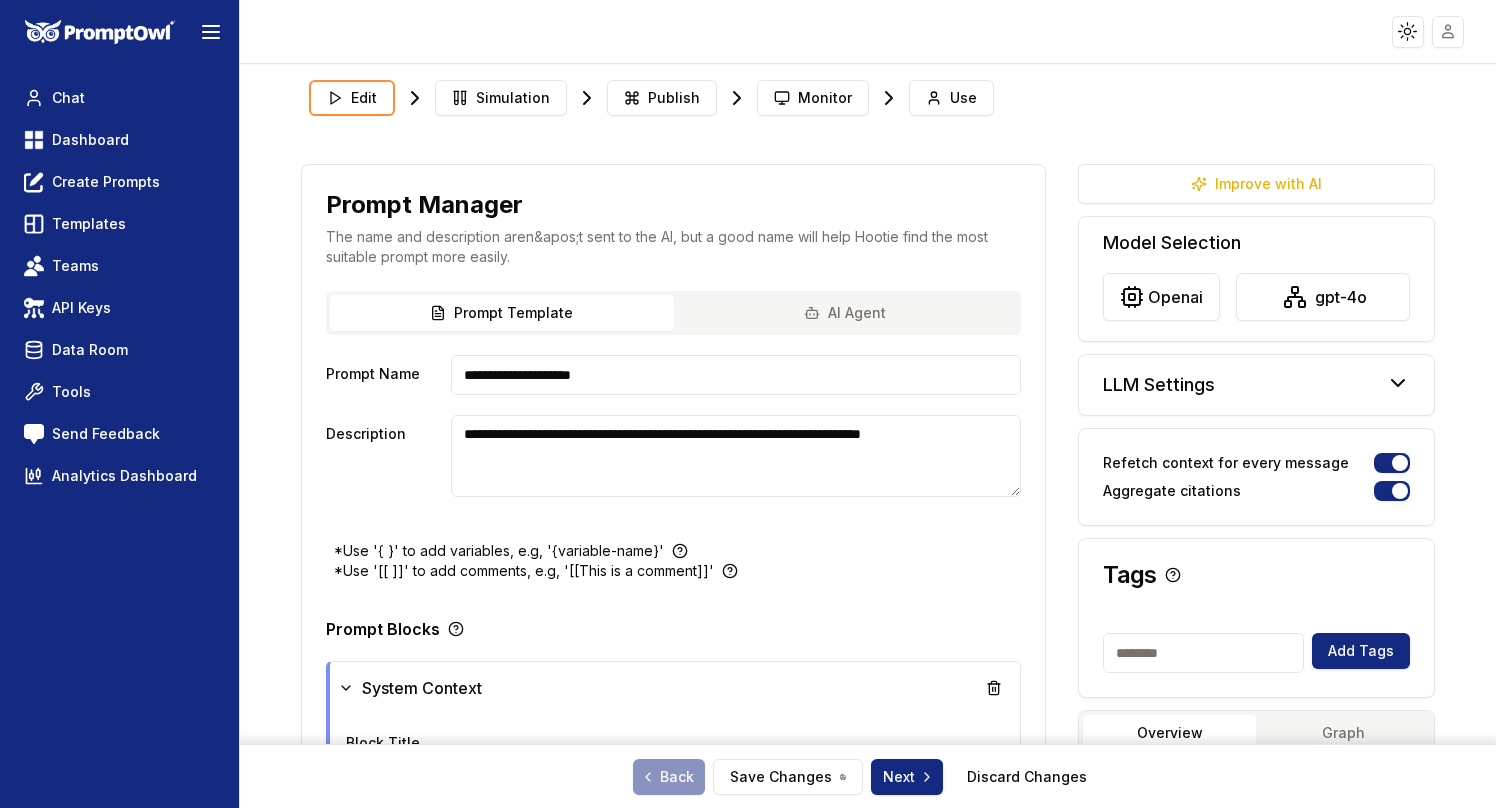 type on "**********" 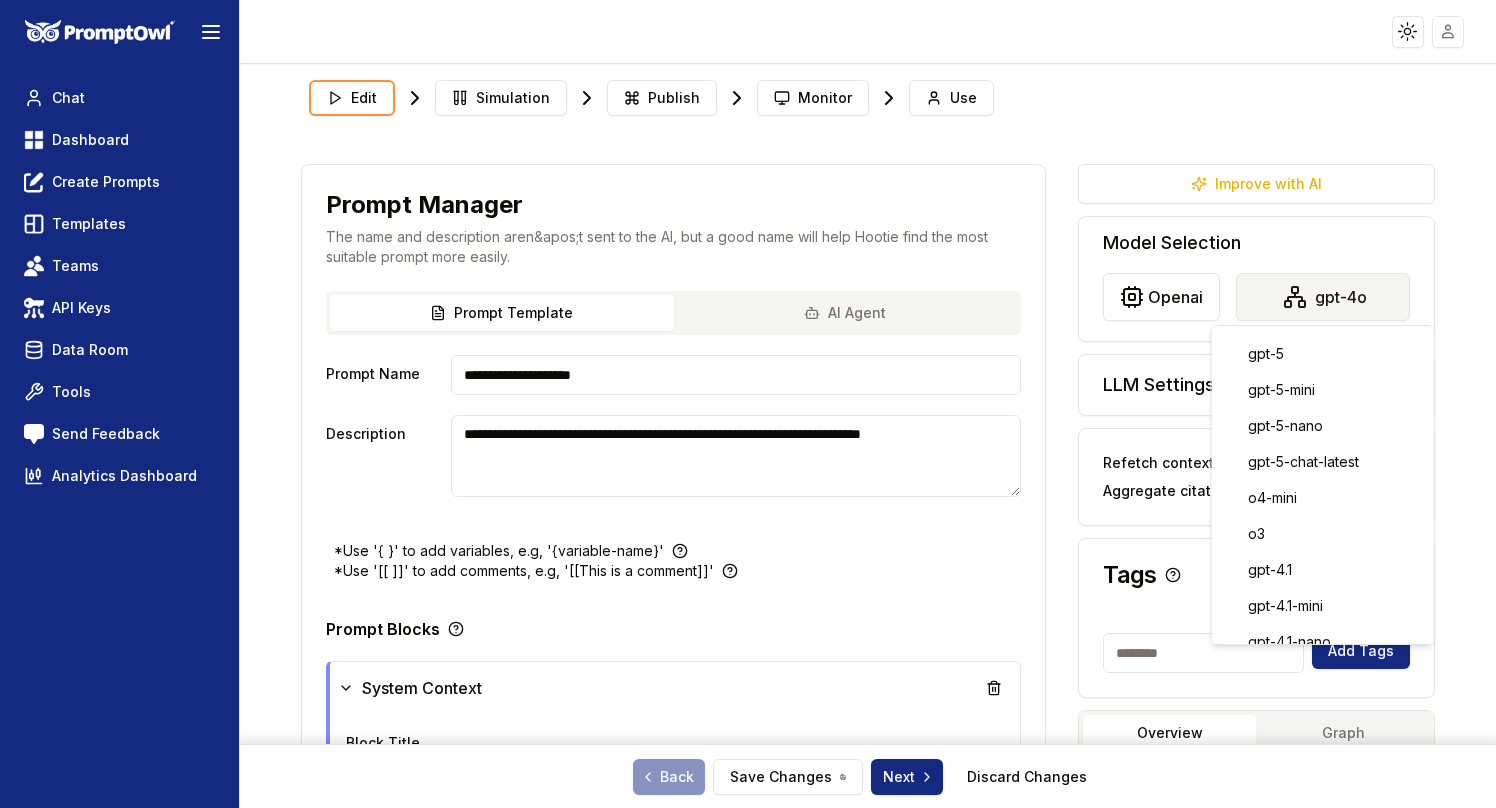click on "**********" at bounding box center [748, 404] 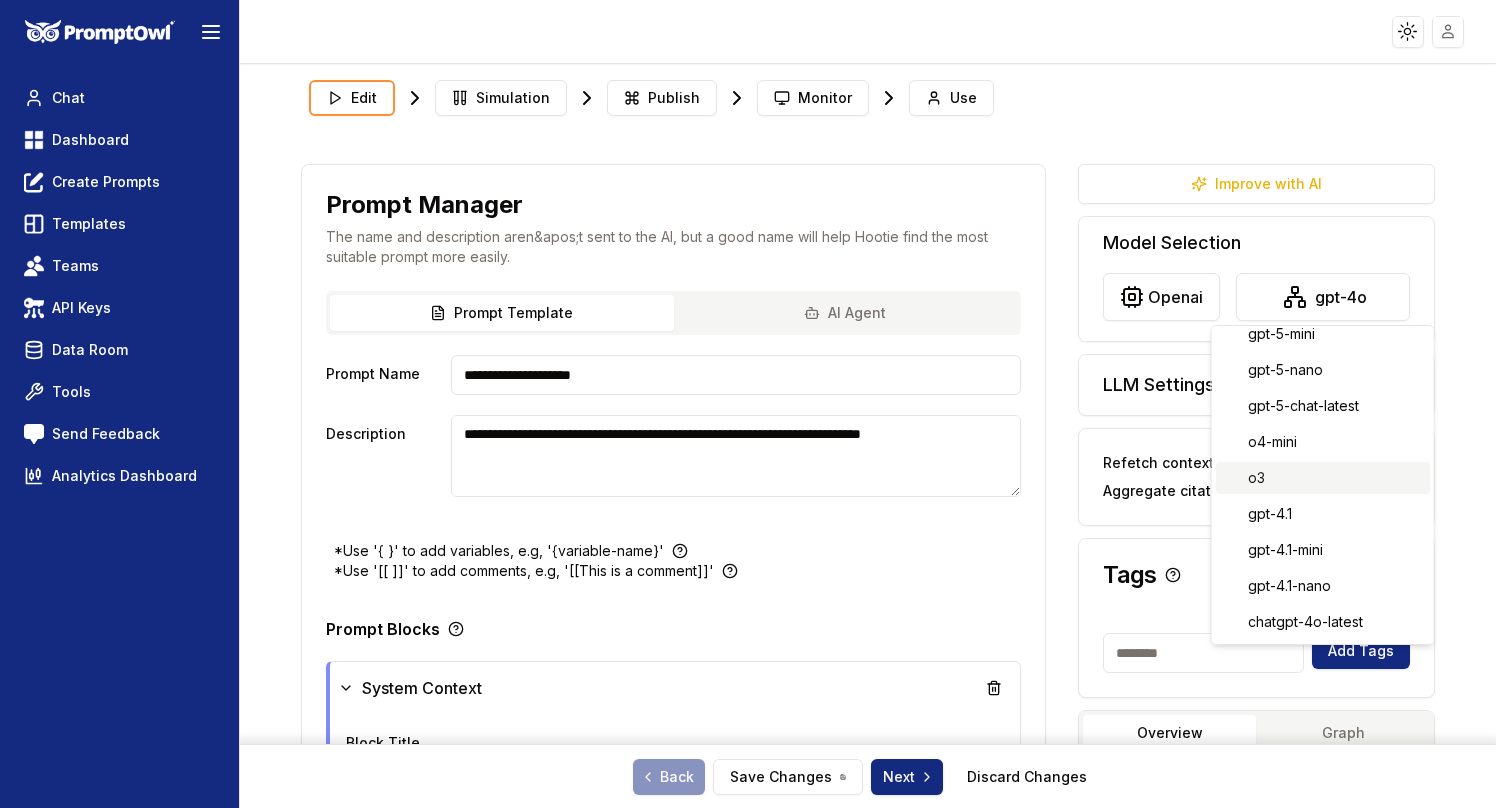 scroll, scrollTop: 41, scrollLeft: 0, axis: vertical 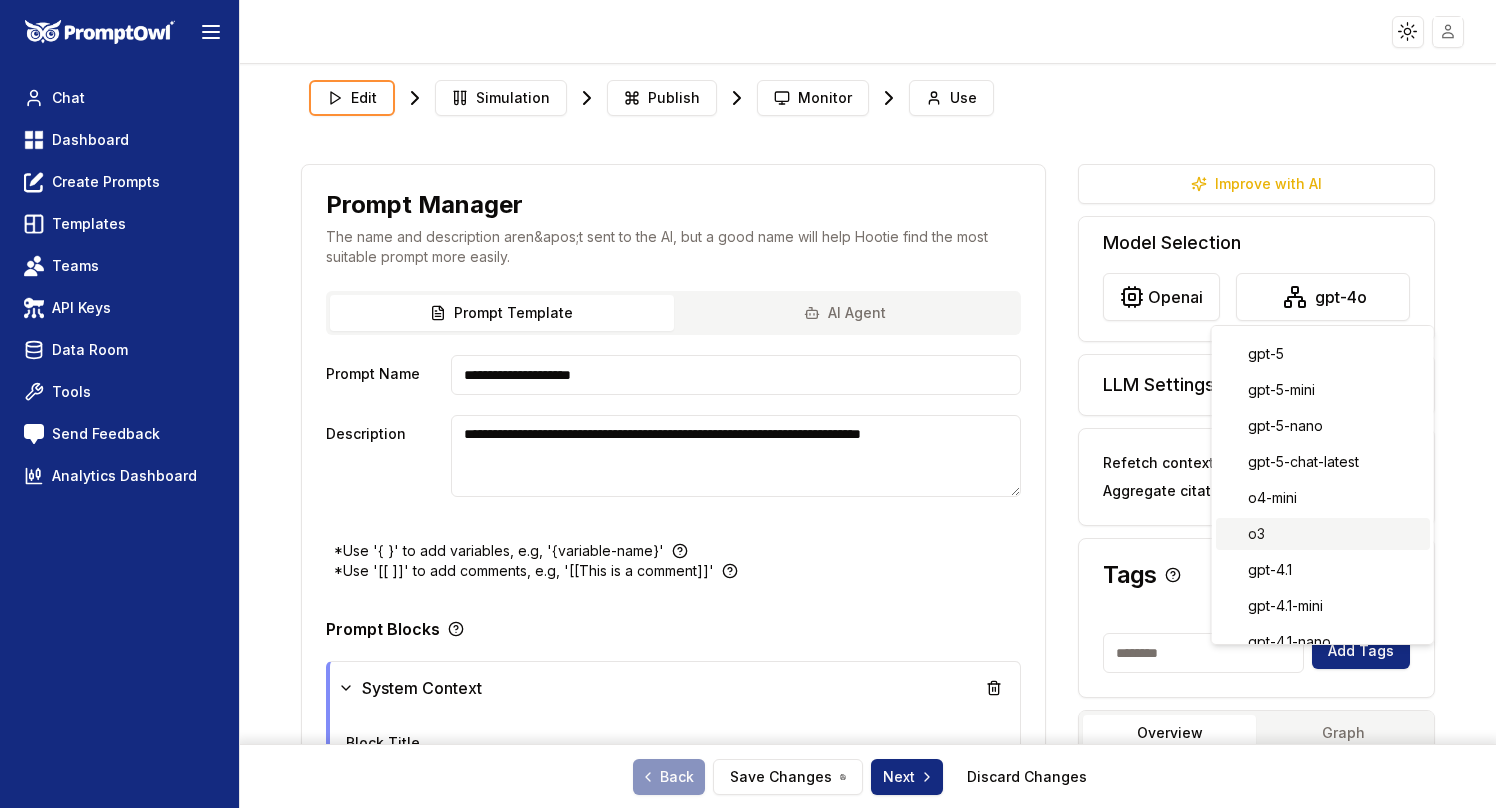click on "o3" at bounding box center (1323, 534) 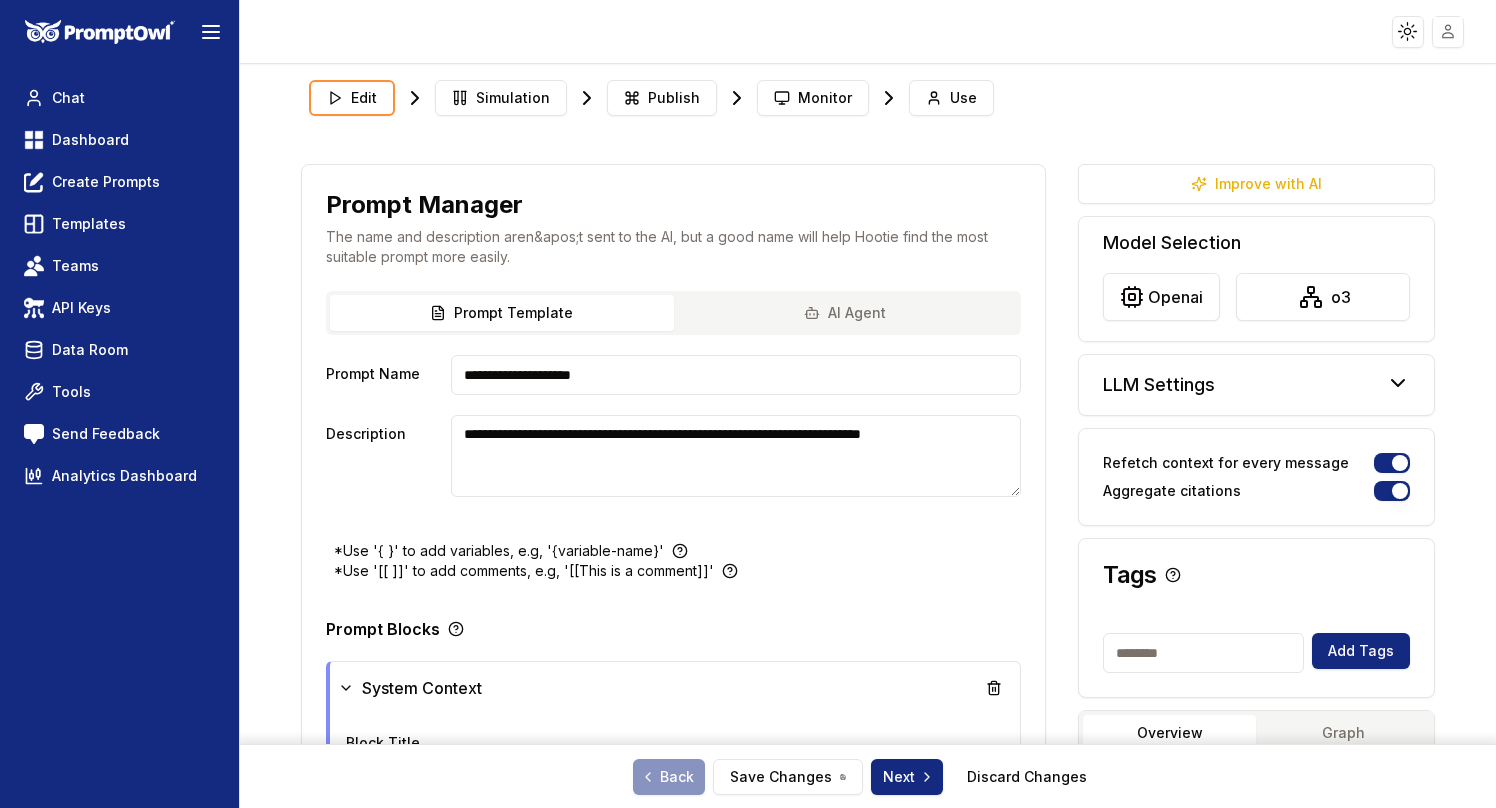 click on "LLM Settings" at bounding box center (1256, 385) 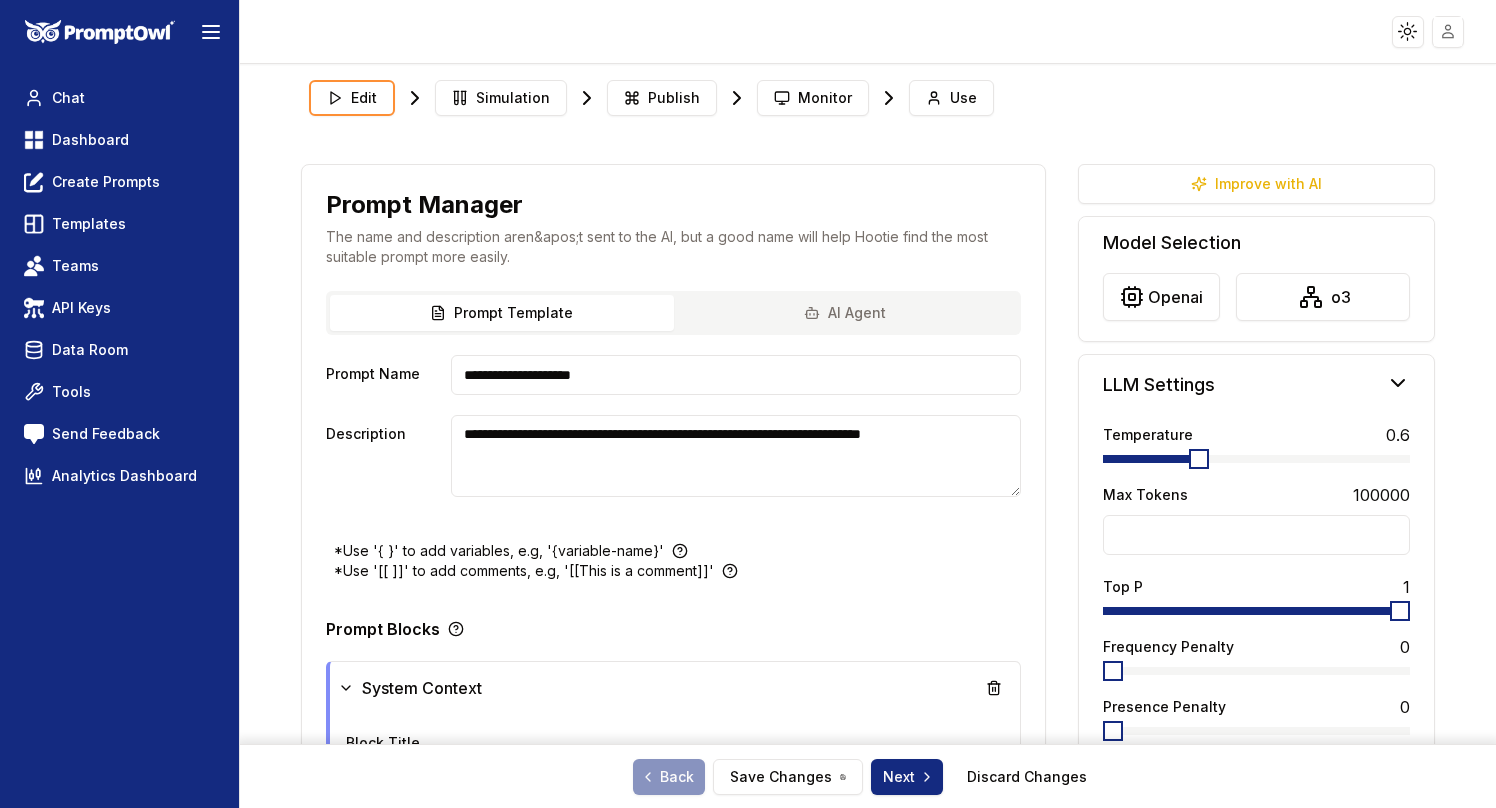 click at bounding box center (1199, 459) 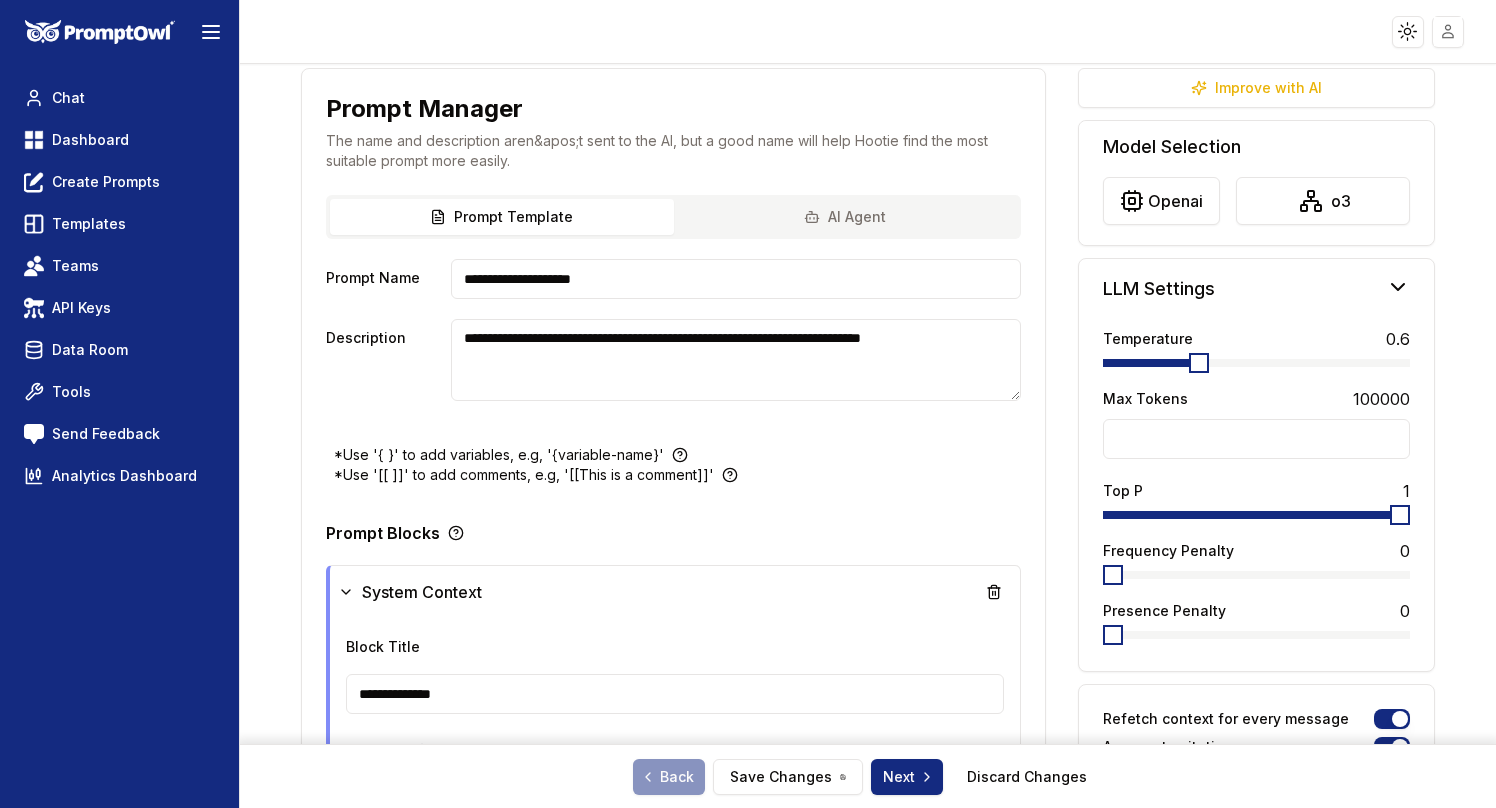 scroll, scrollTop: 92, scrollLeft: 0, axis: vertical 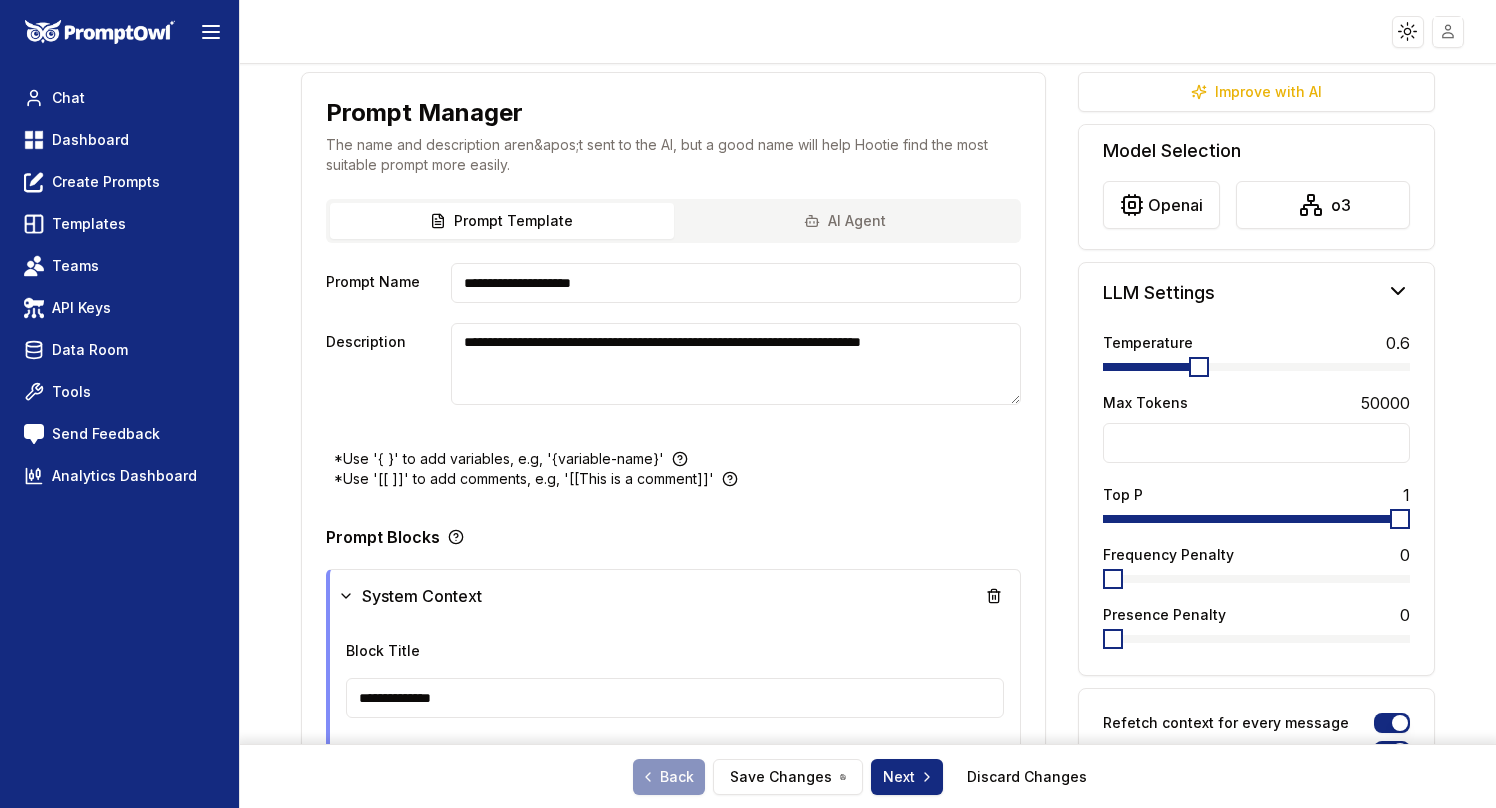 click on "******" at bounding box center [1256, 443] 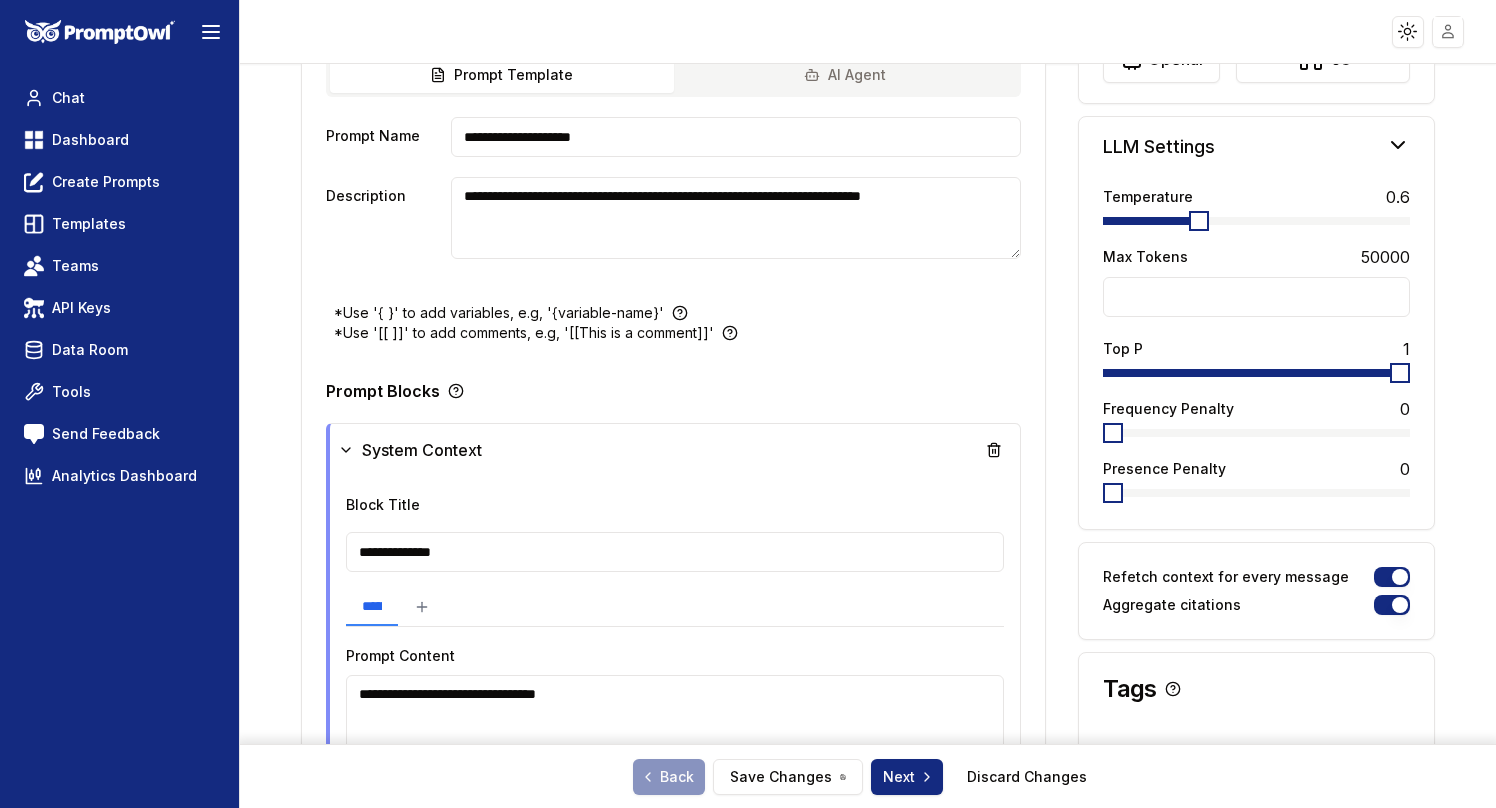 scroll, scrollTop: 241, scrollLeft: 0, axis: vertical 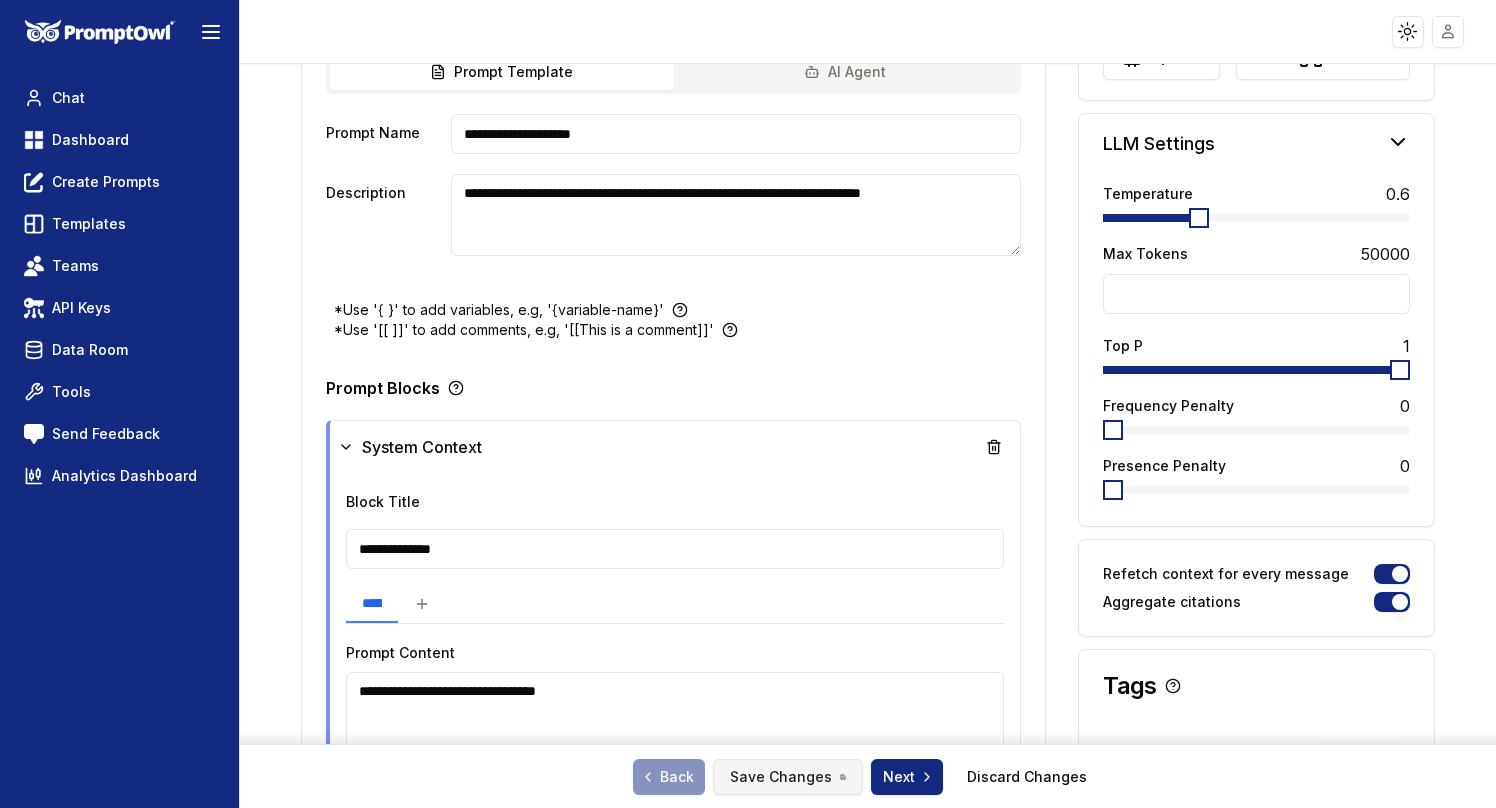 click on "Save Changes" at bounding box center [788, 777] 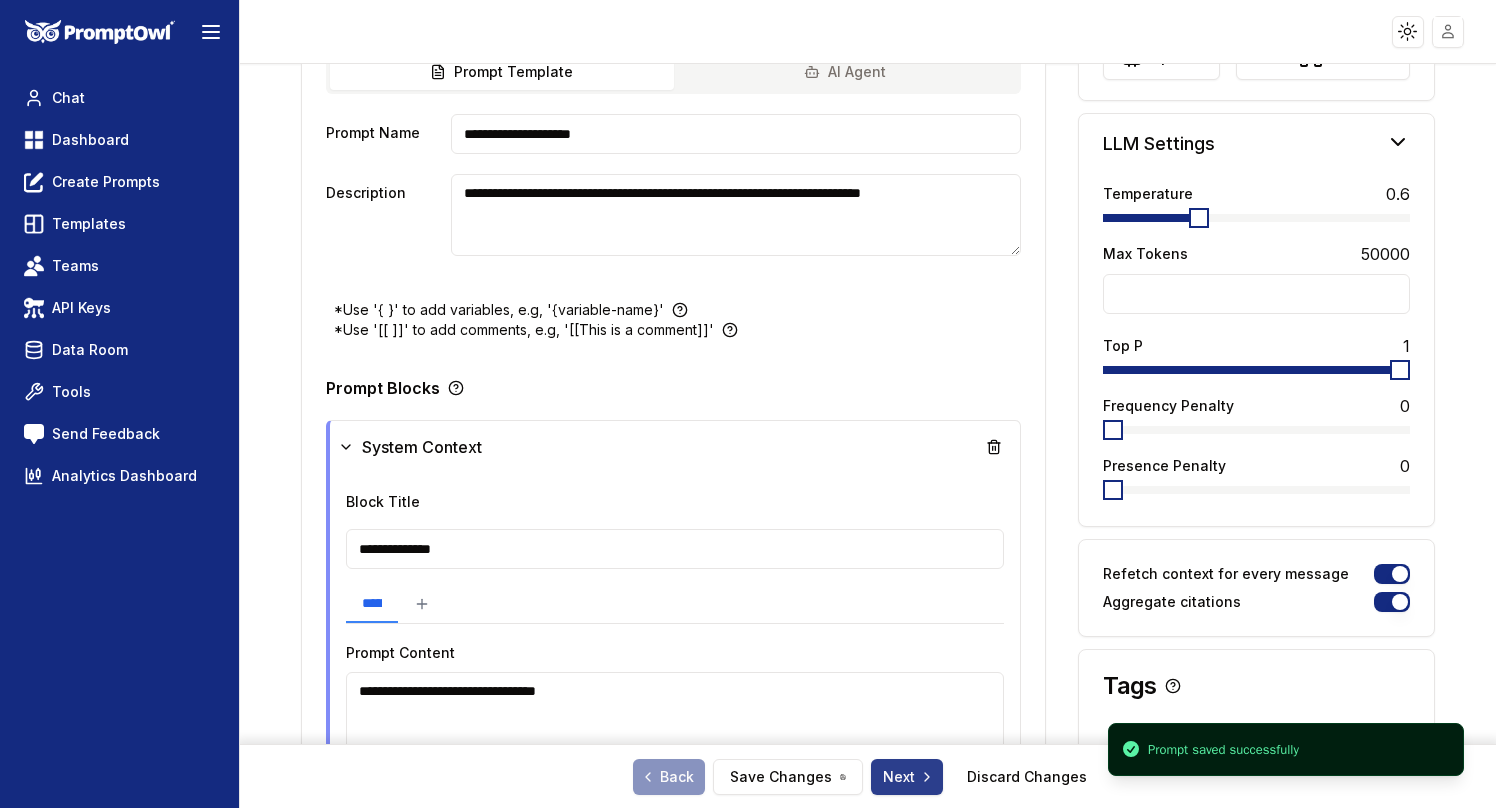 click on "Next" at bounding box center (909, 777) 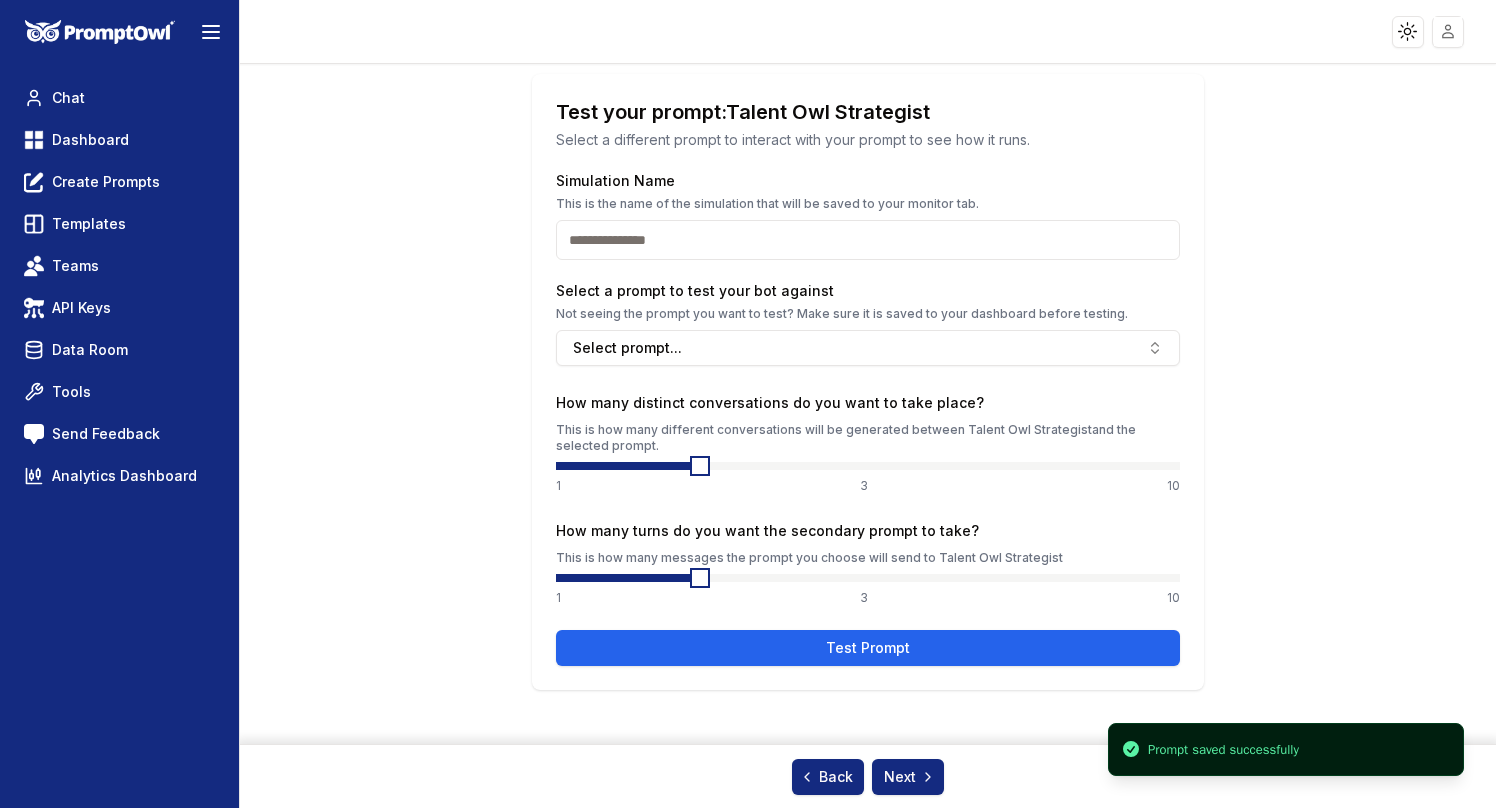 scroll, scrollTop: 7, scrollLeft: 0, axis: vertical 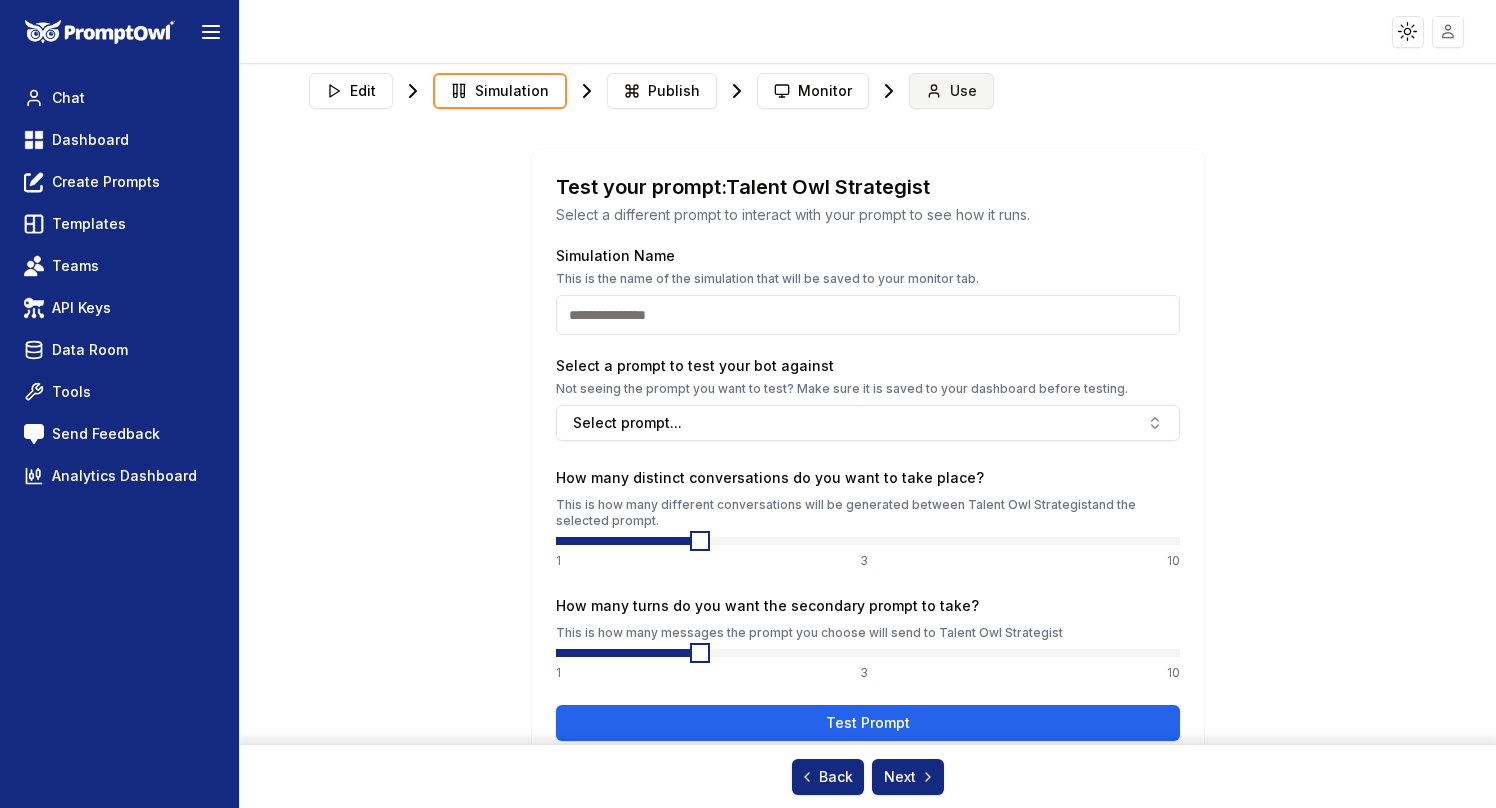 click on "Use" at bounding box center [951, 91] 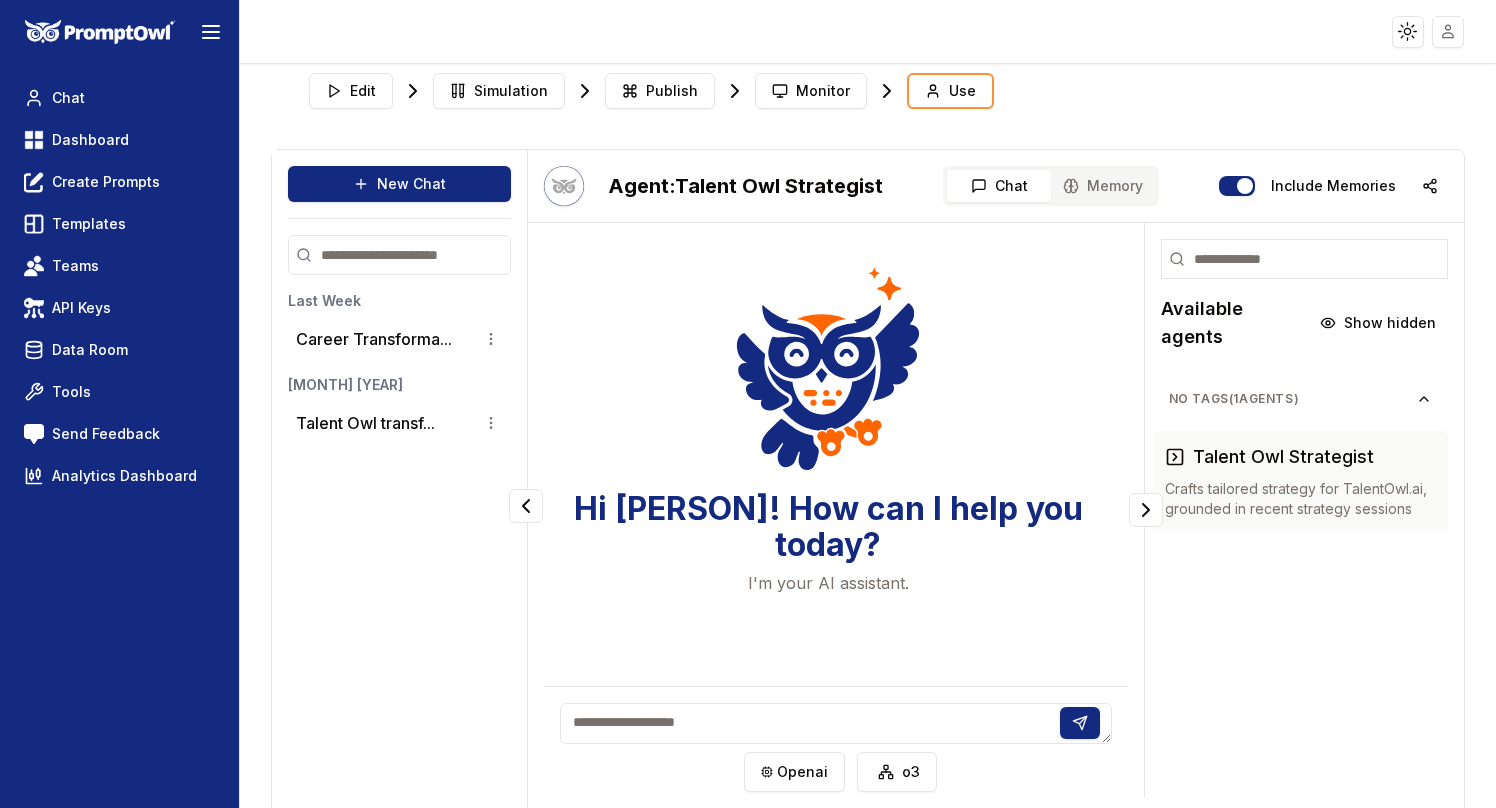 click at bounding box center (835, 723) 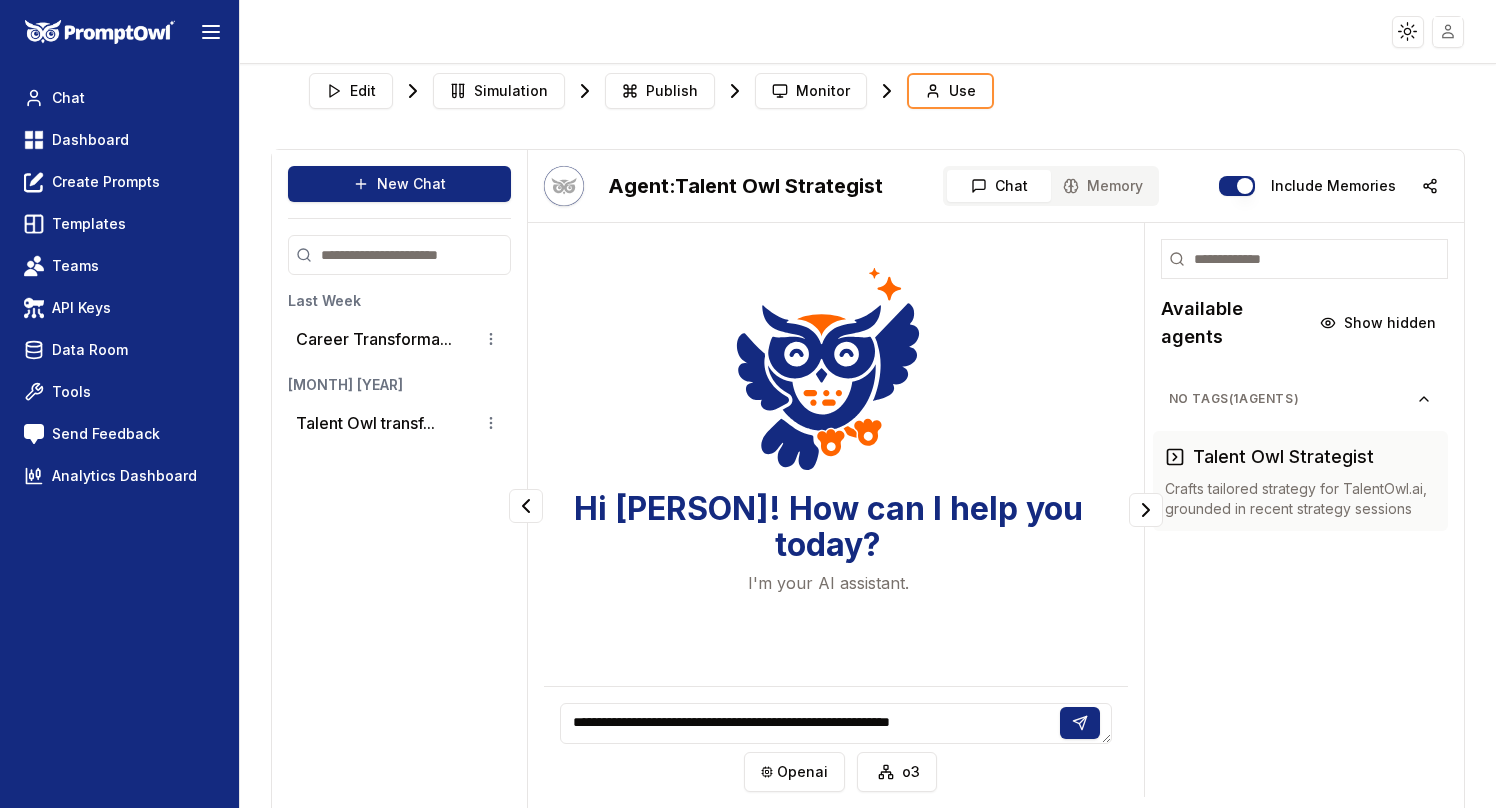 type on "**********" 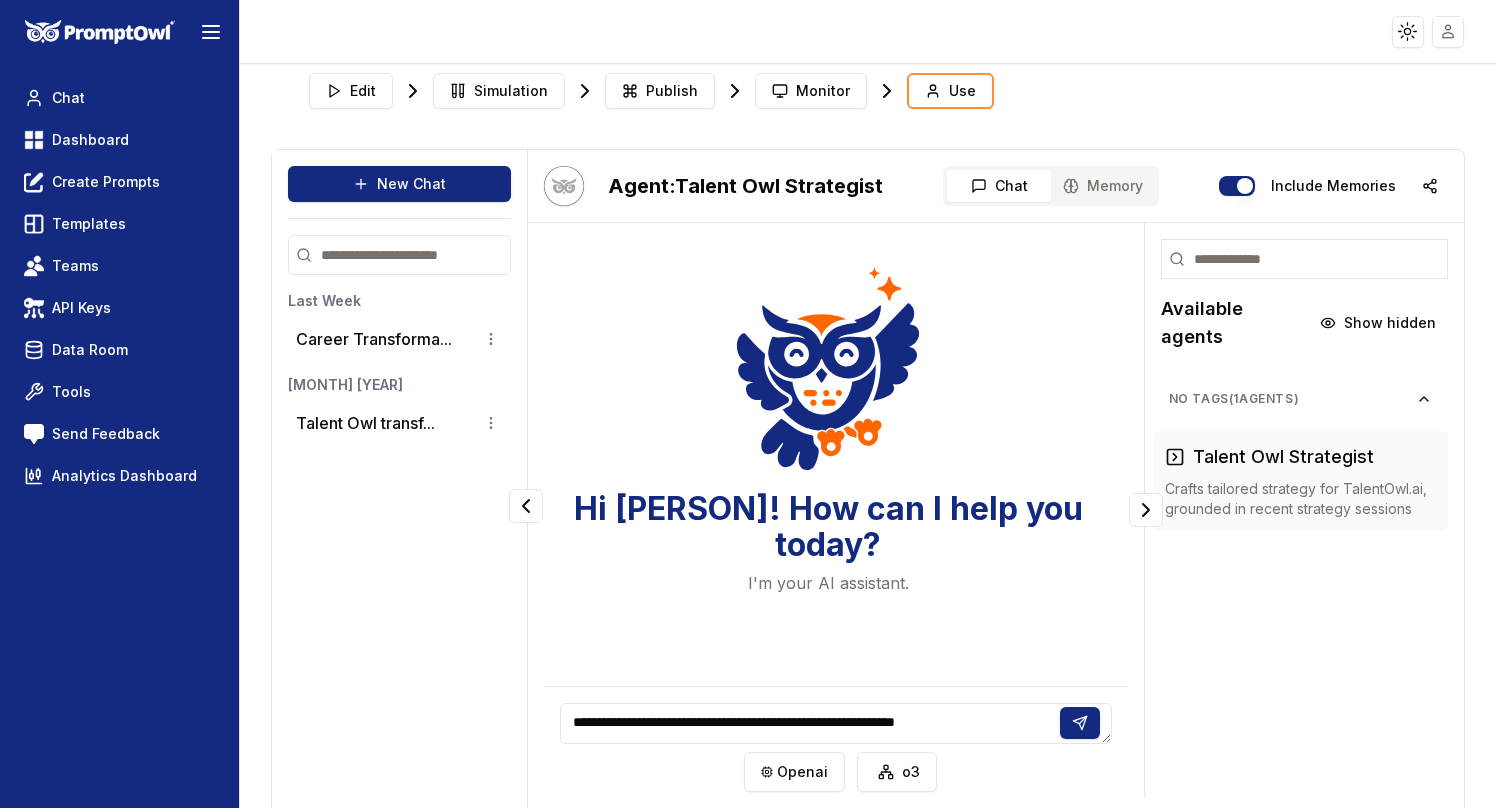 type 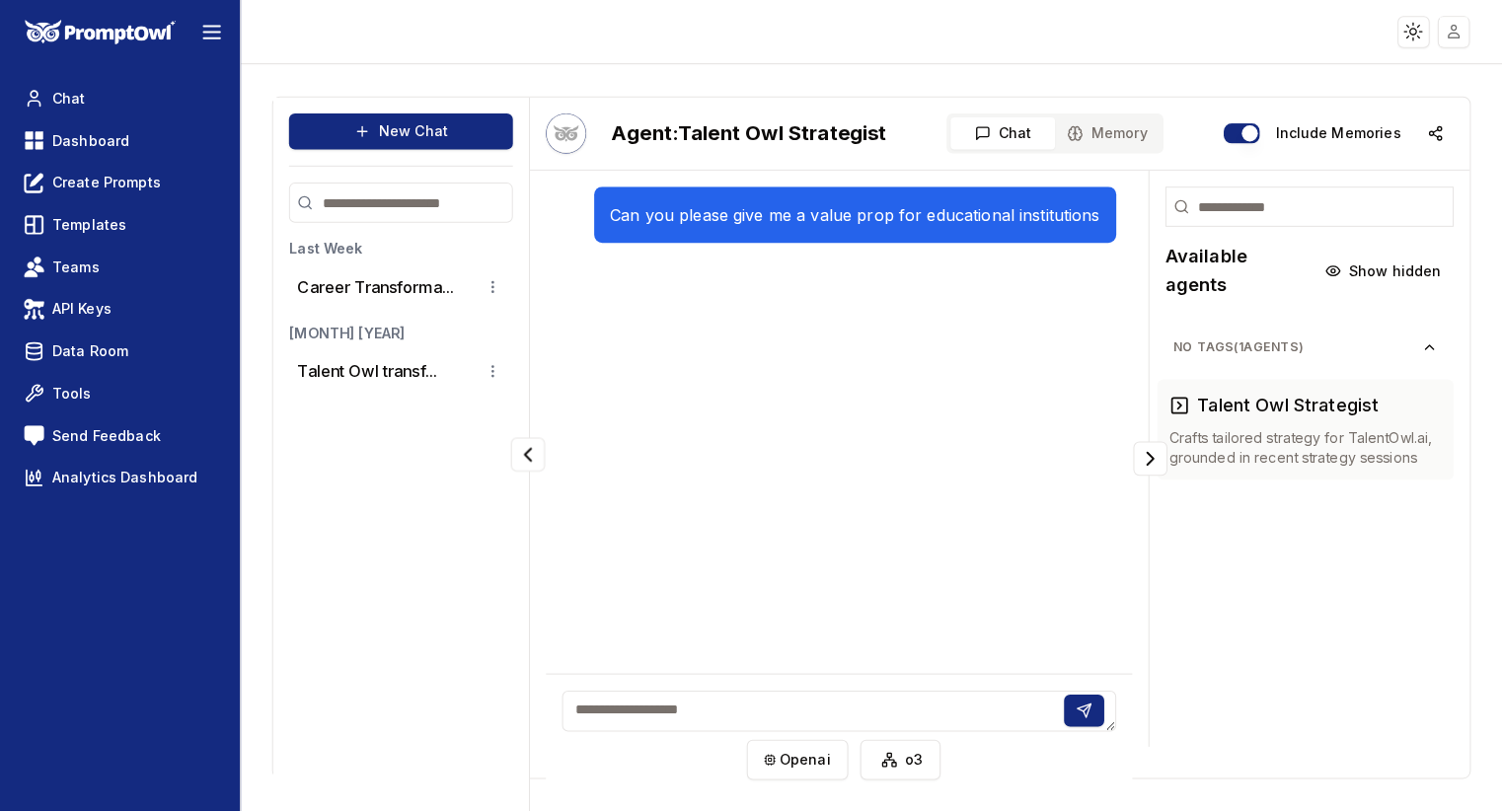 scroll, scrollTop: 0, scrollLeft: 0, axis: both 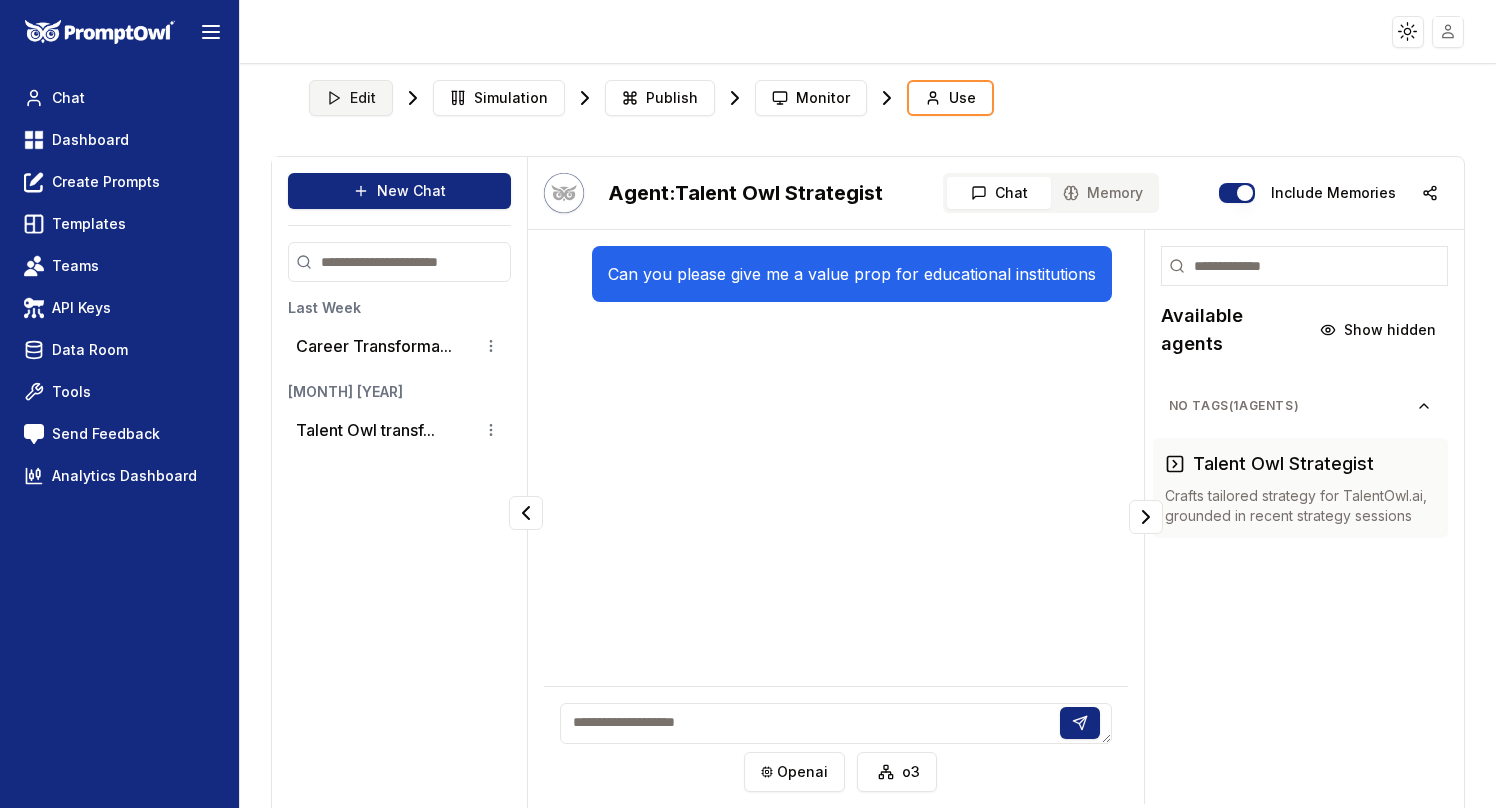 click on "Edit" at bounding box center [351, 98] 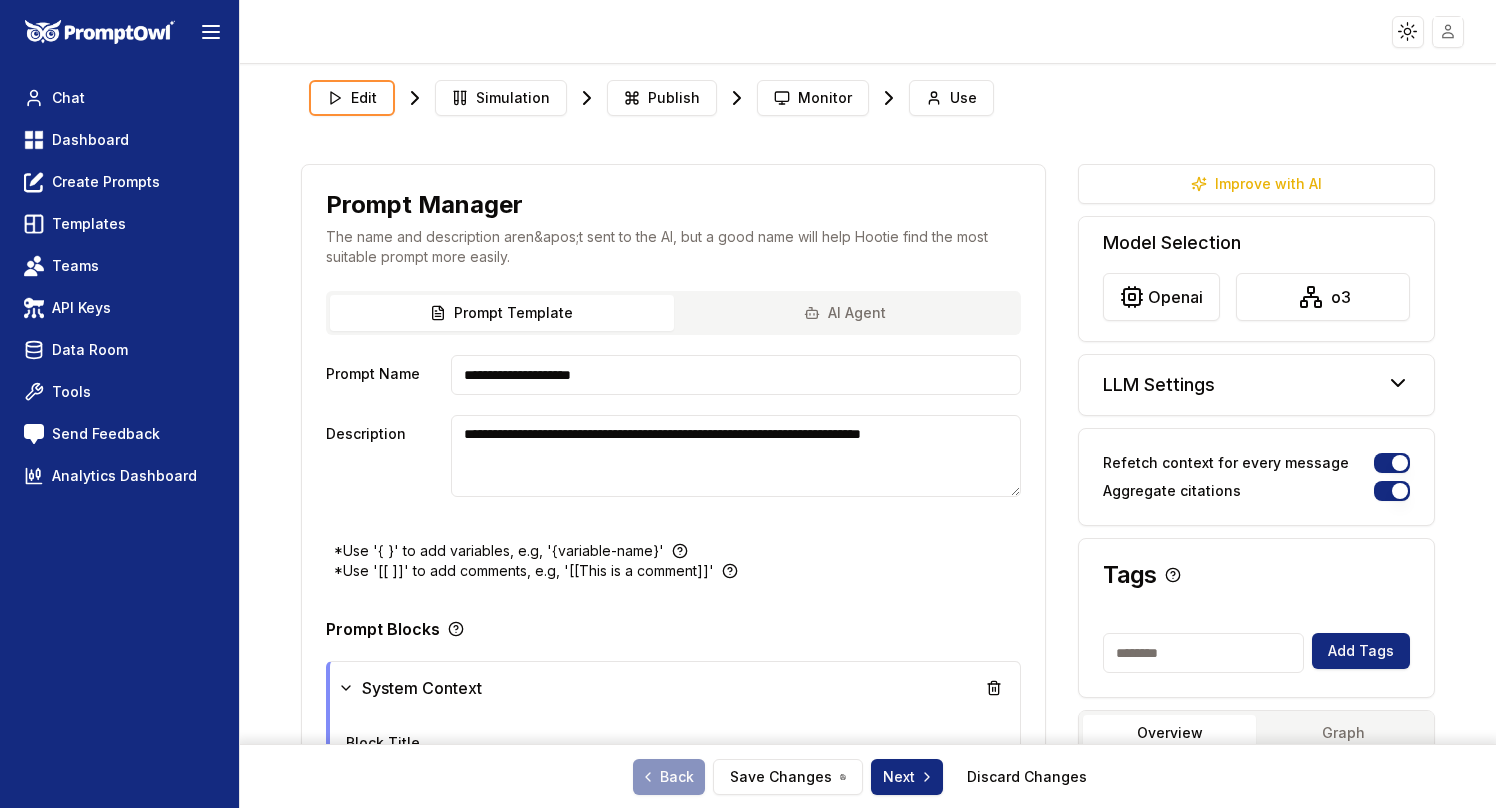 type on "**********" 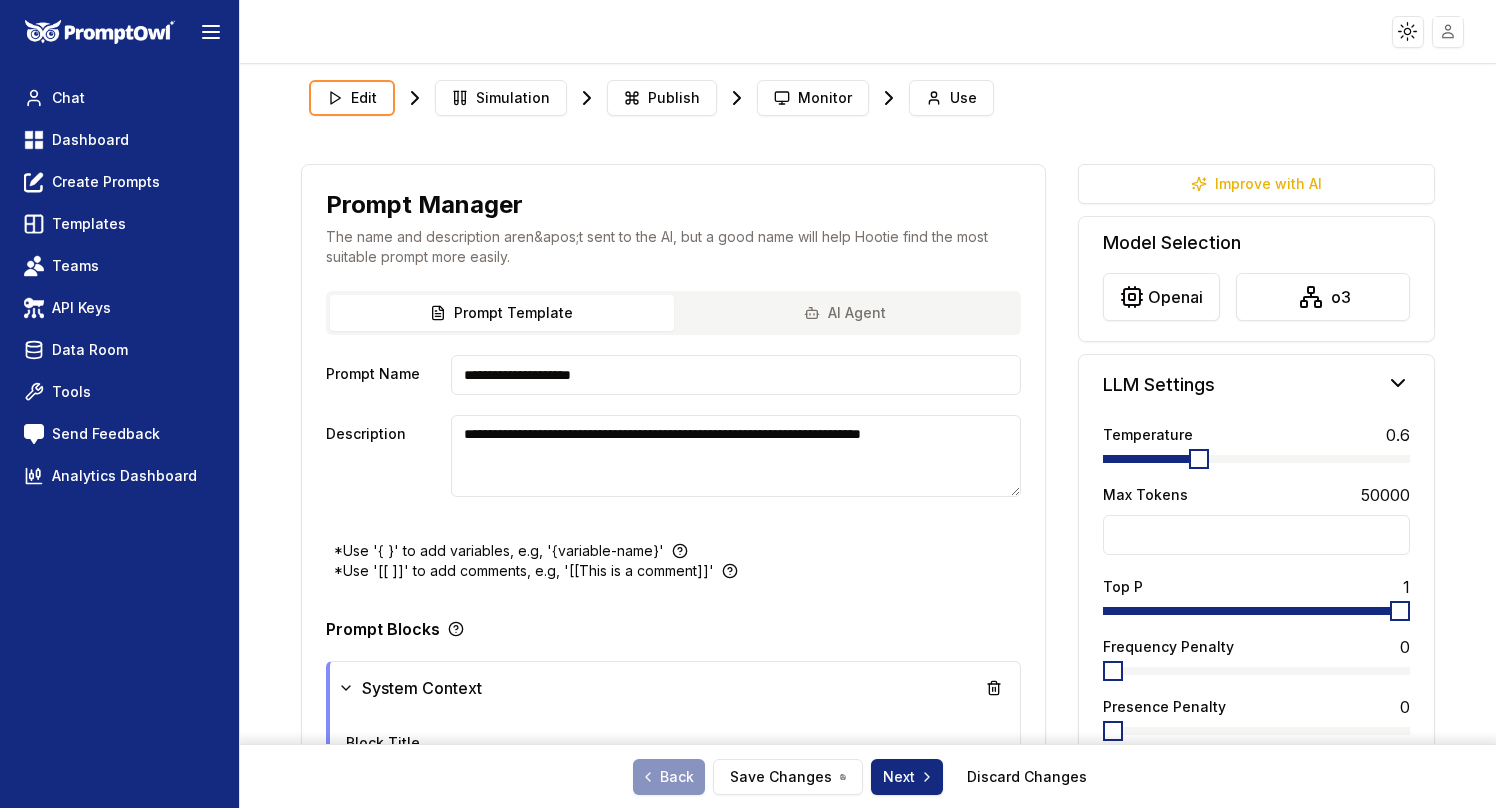 click at bounding box center [1199, 459] 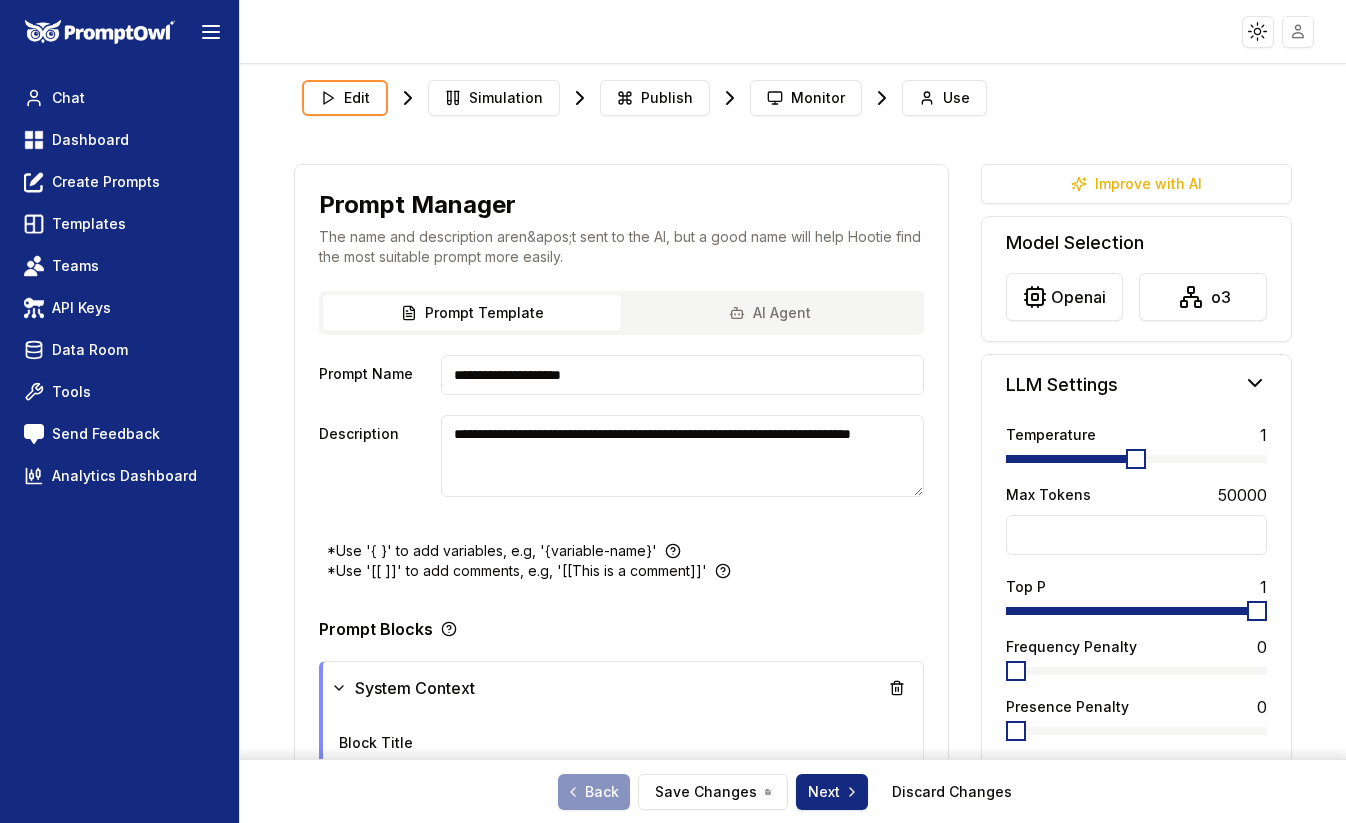 click at bounding box center [1136, 459] 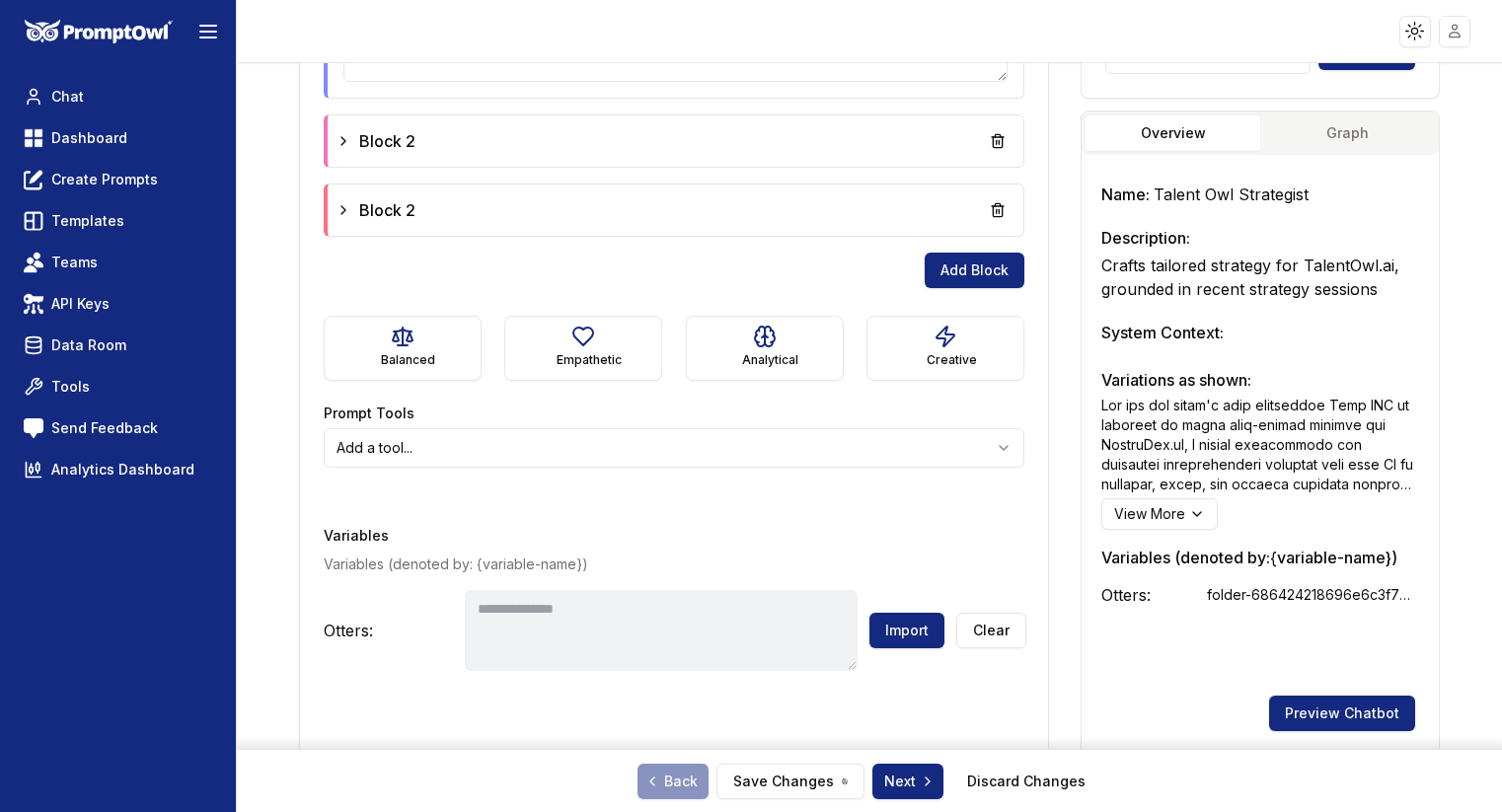 scroll, scrollTop: 947, scrollLeft: 0, axis: vertical 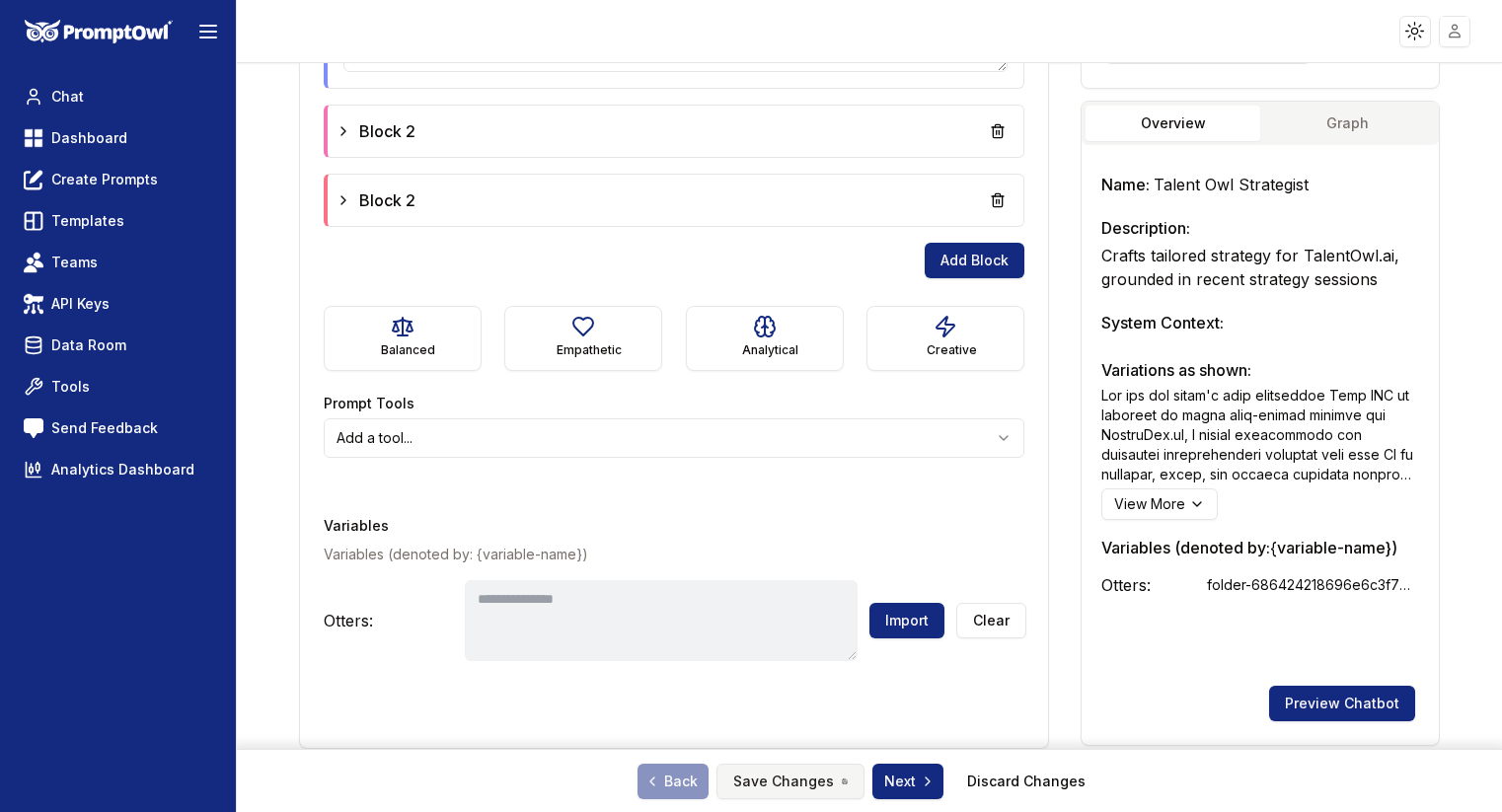 click on "Save Changes" at bounding box center [790, 781] 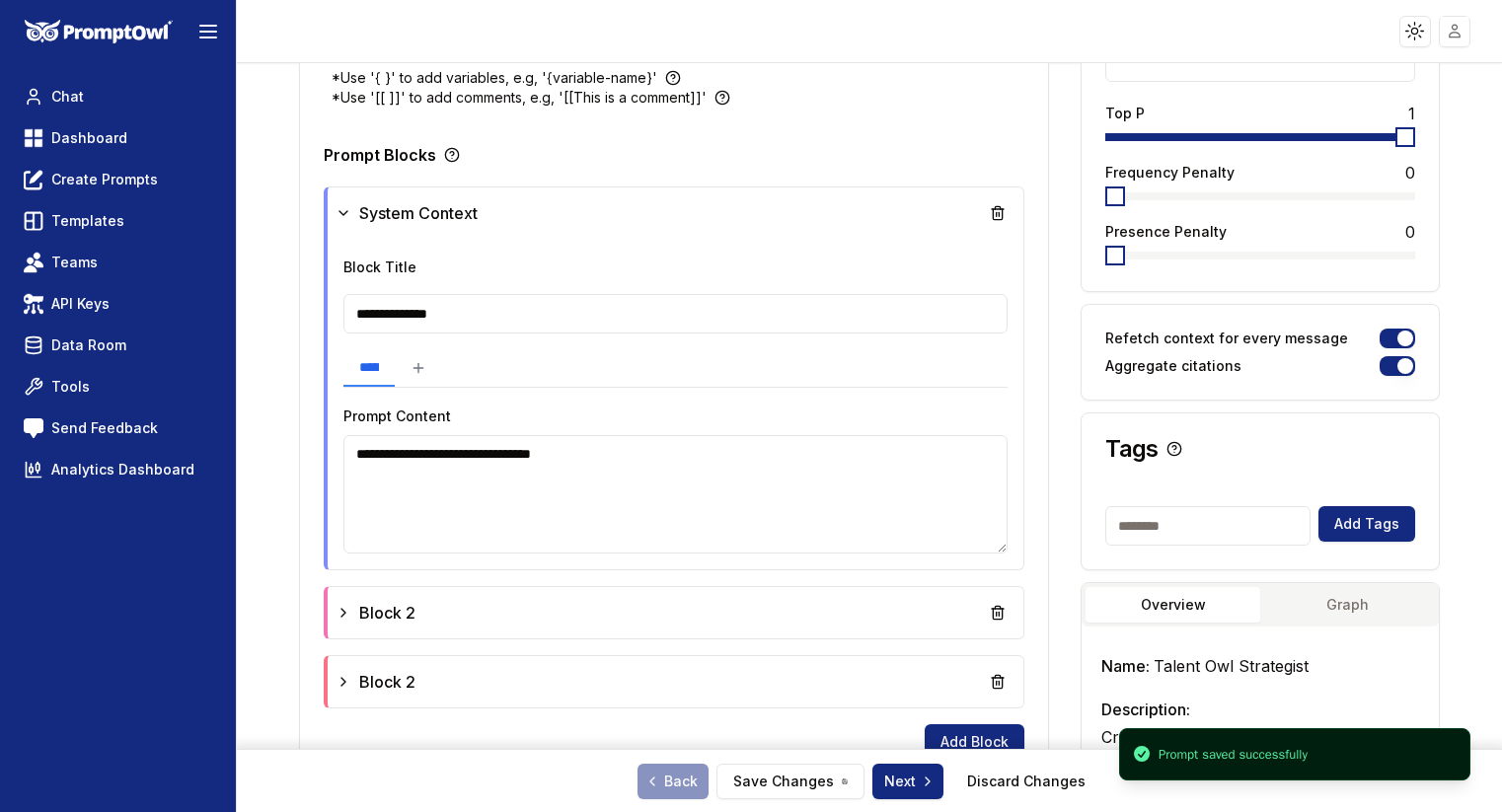 scroll, scrollTop: 0, scrollLeft: 0, axis: both 